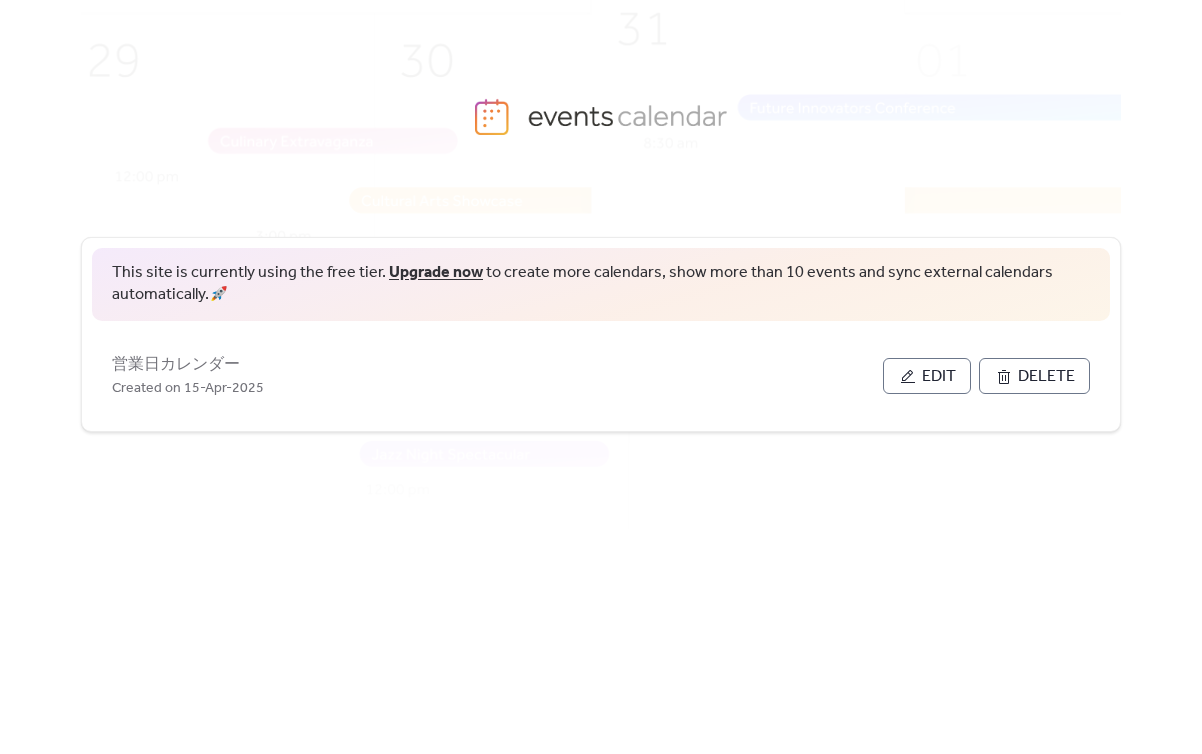 scroll, scrollTop: 0, scrollLeft: 0, axis: both 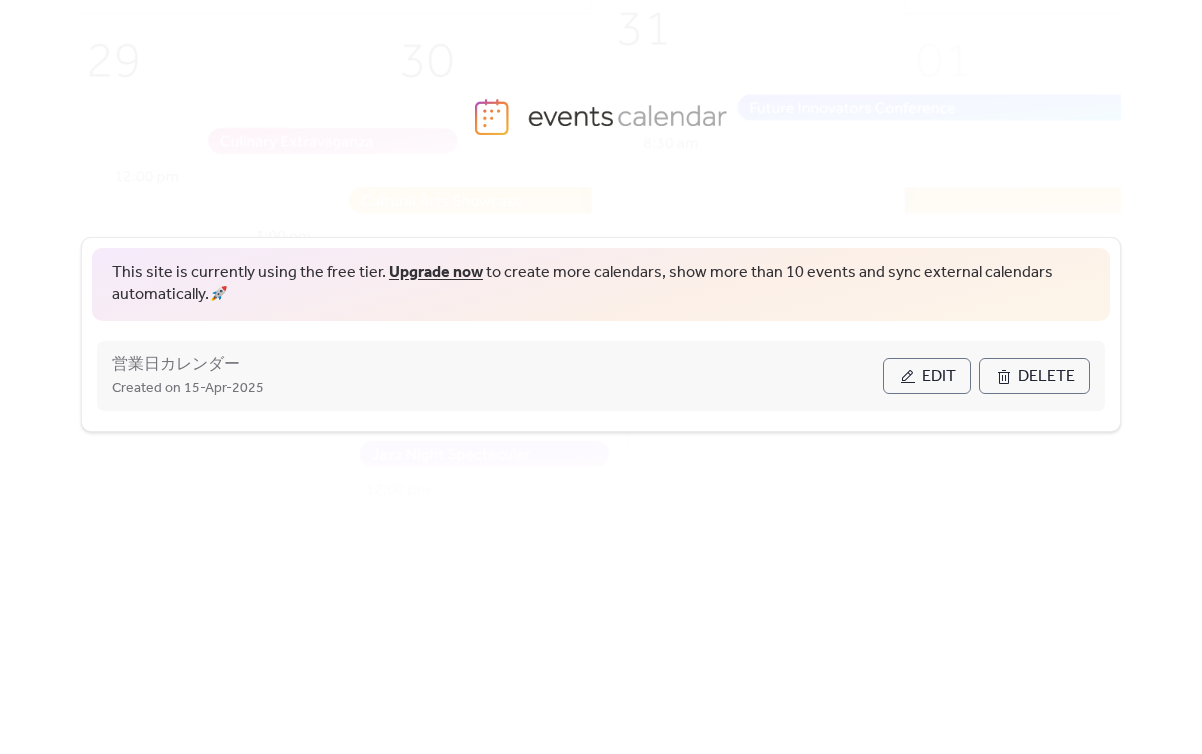 click on "Edit" at bounding box center [939, 377] 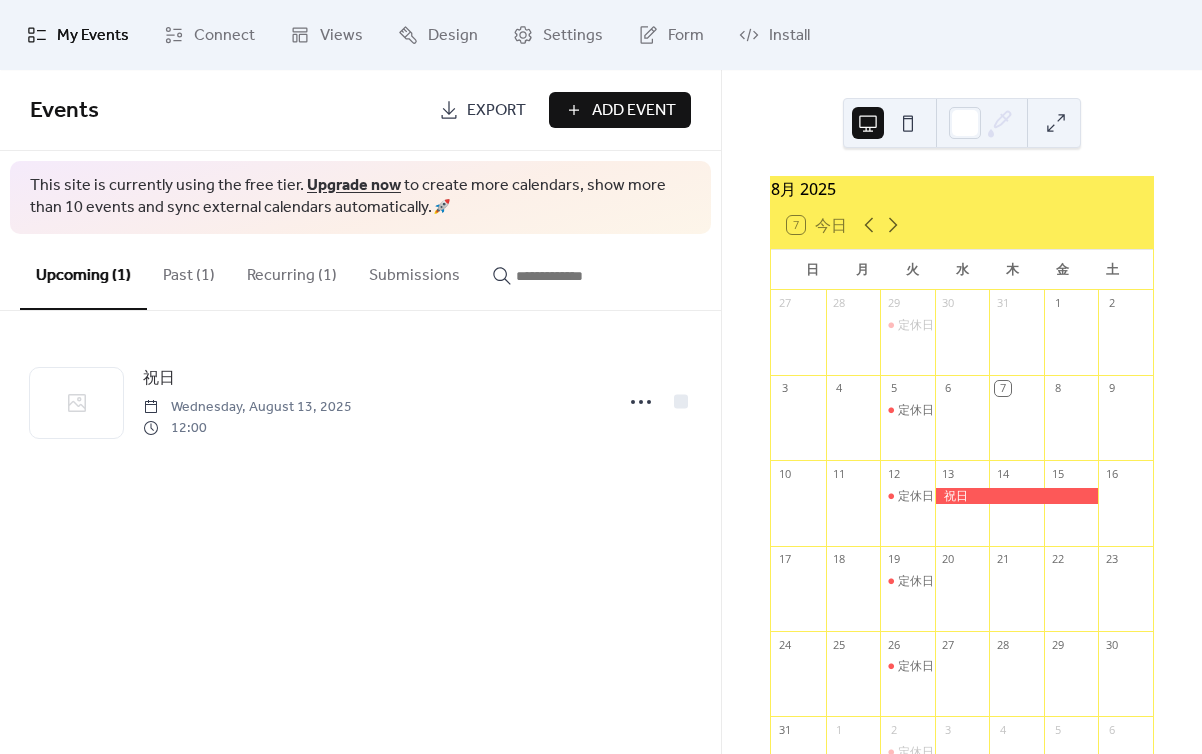 click on "Recurring (1)" at bounding box center (292, 271) 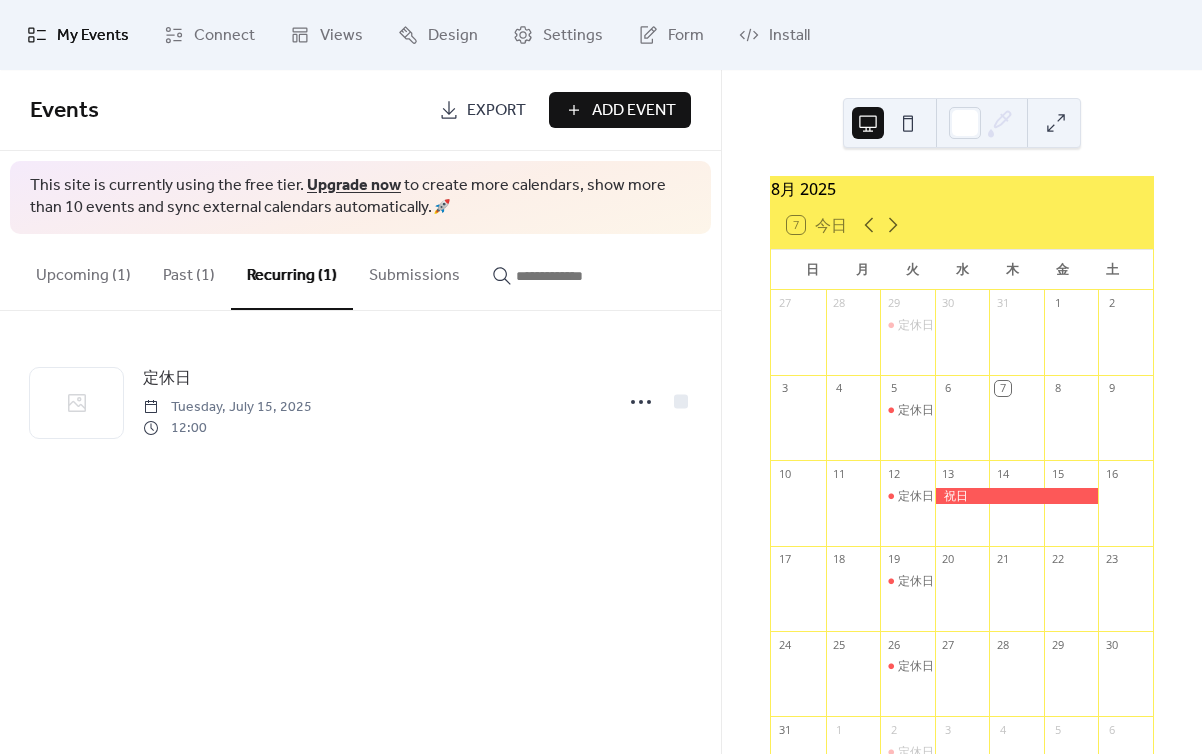 click on "Past (1)" at bounding box center [189, 271] 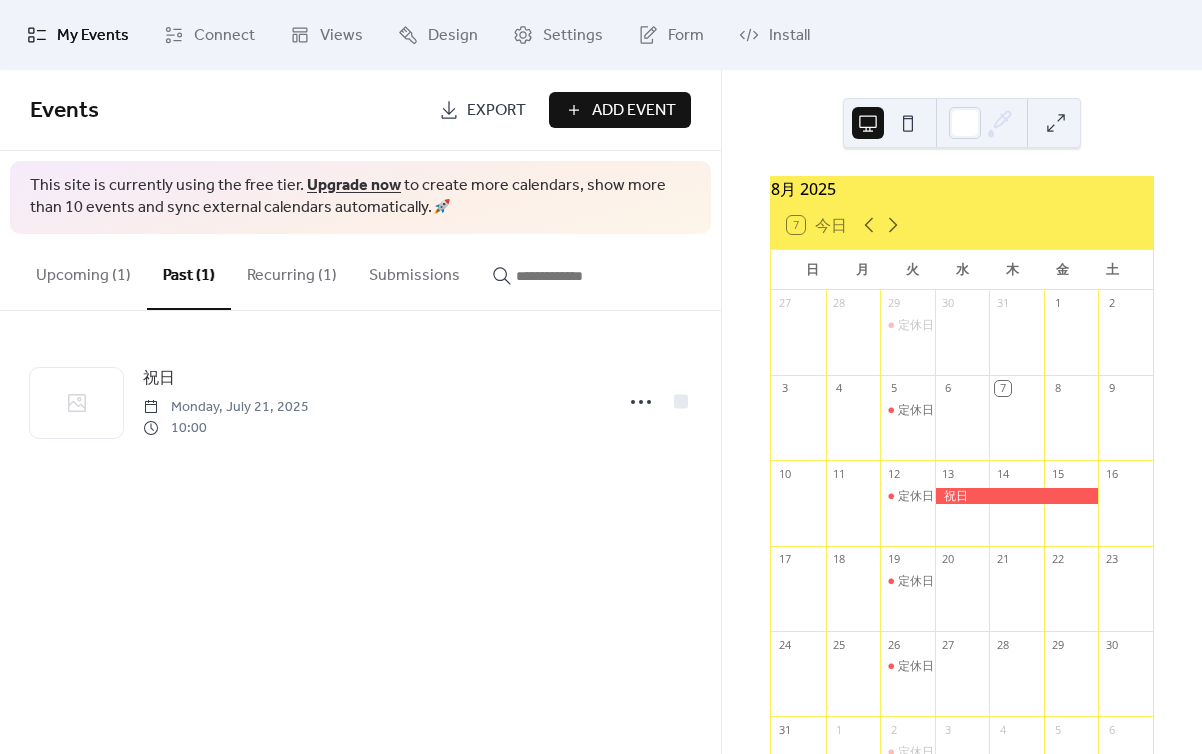 click on "Recurring (1)" at bounding box center (292, 271) 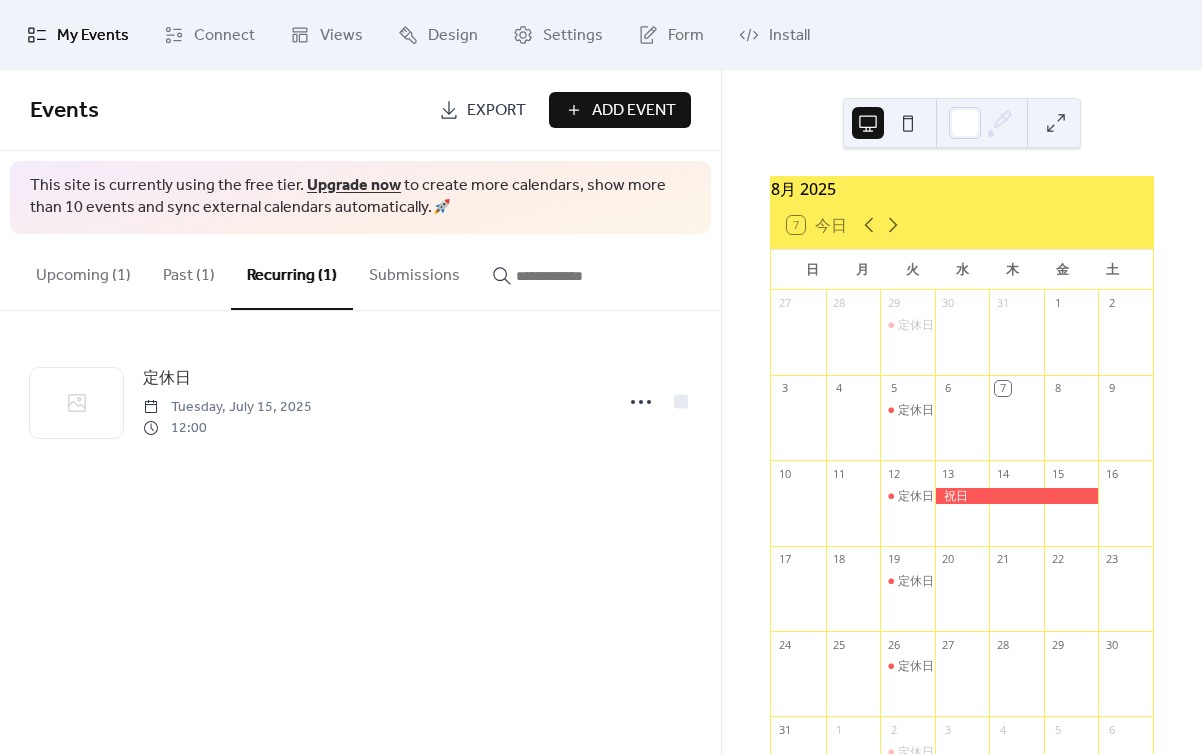 click on "Past (1)" at bounding box center (189, 271) 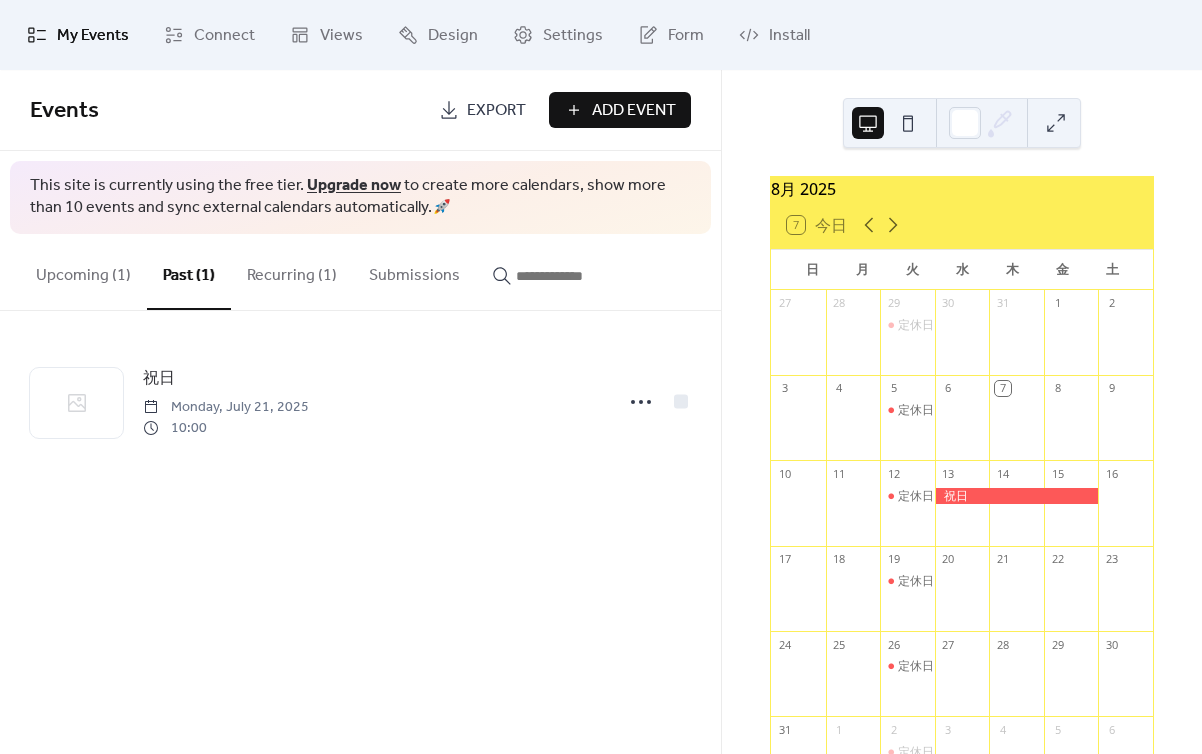 click on "Upcoming (1)" at bounding box center (83, 271) 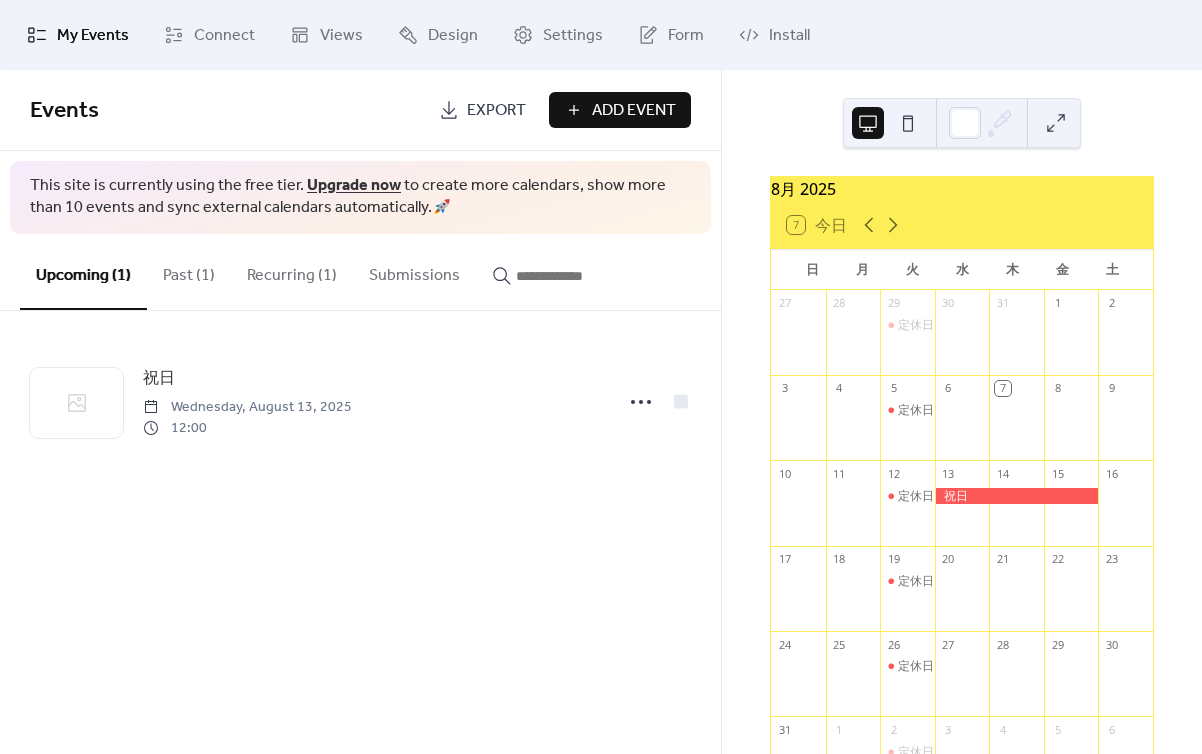 click on "Past (1)" at bounding box center (189, 271) 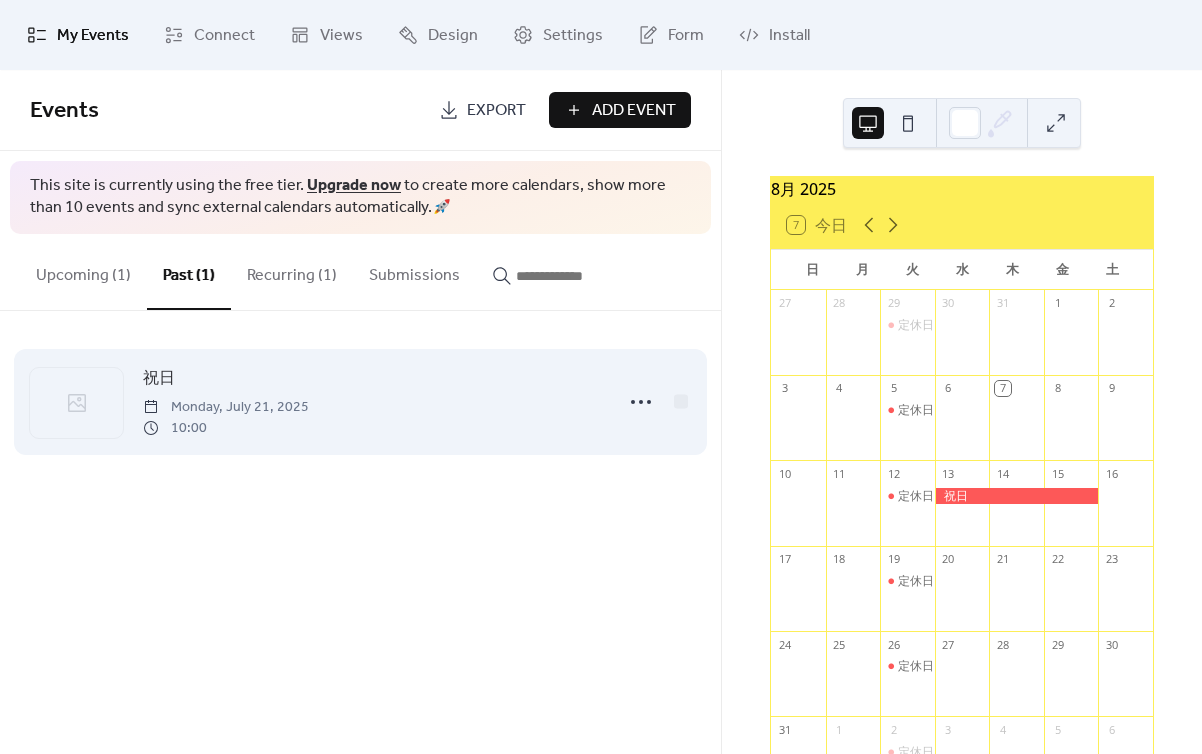 click on "祝日" at bounding box center (159, 379) 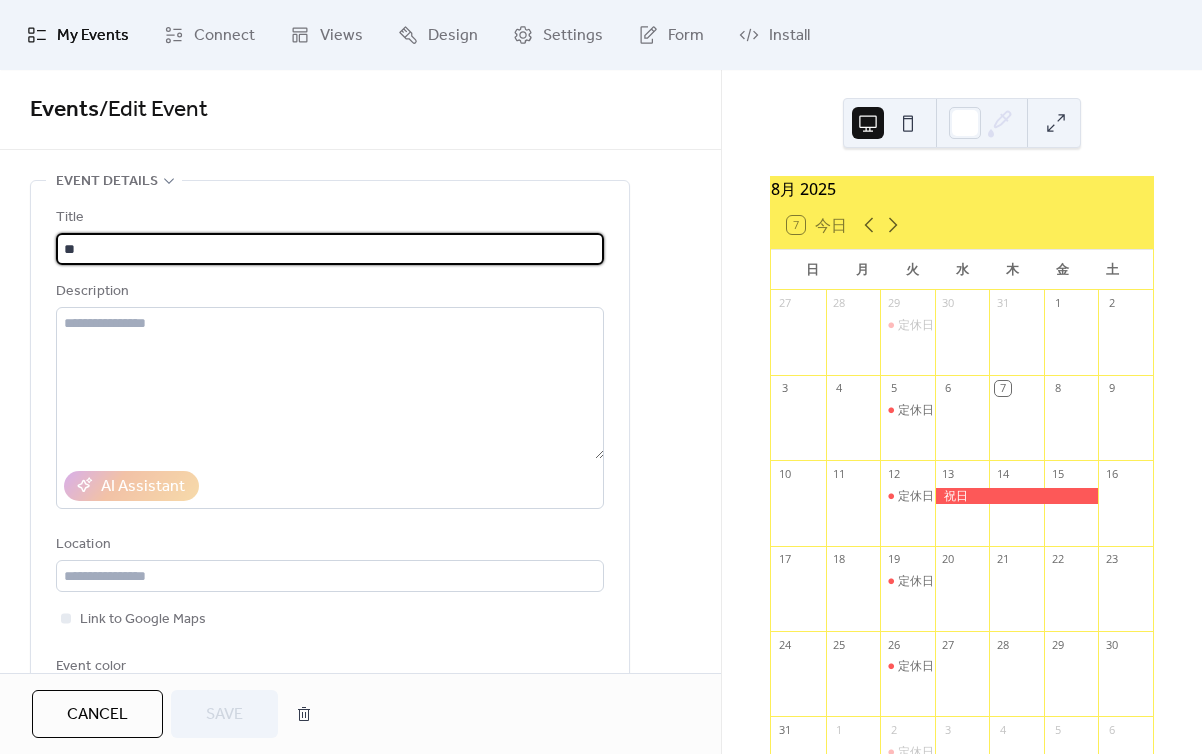 scroll, scrollTop: 0, scrollLeft: 0, axis: both 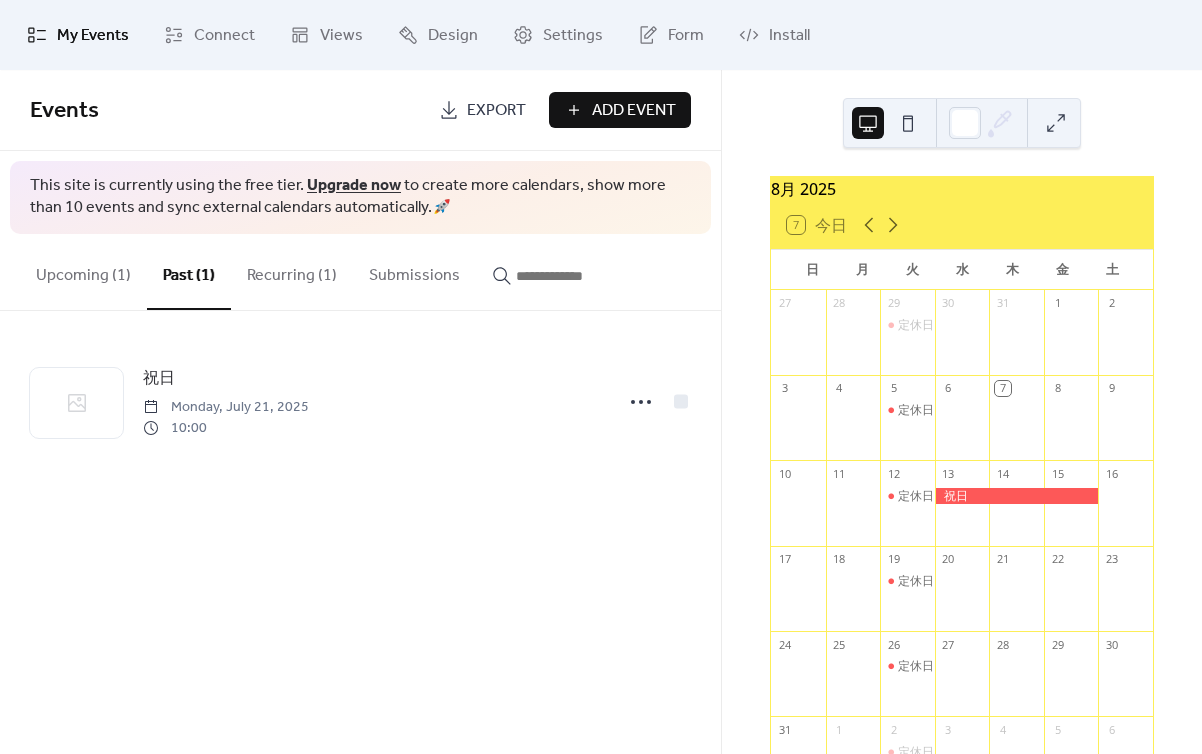 click on "Upcoming (1)" at bounding box center (83, 271) 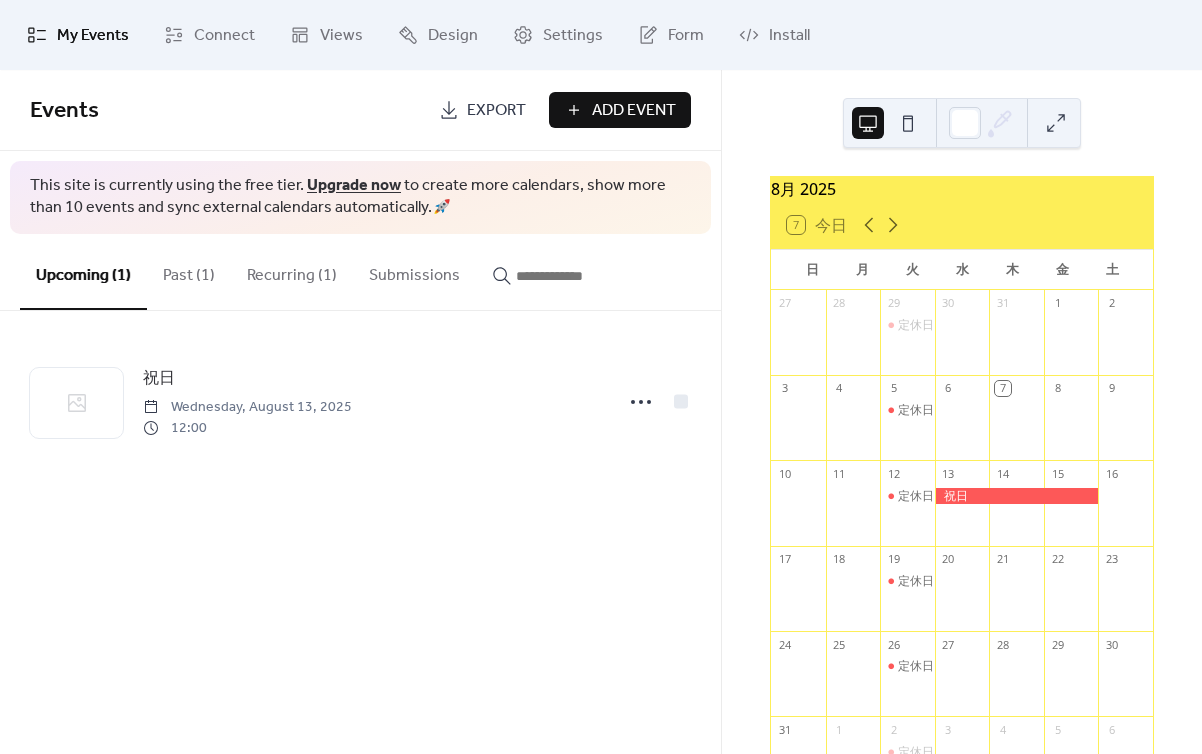 click on "Past (1)" at bounding box center (189, 271) 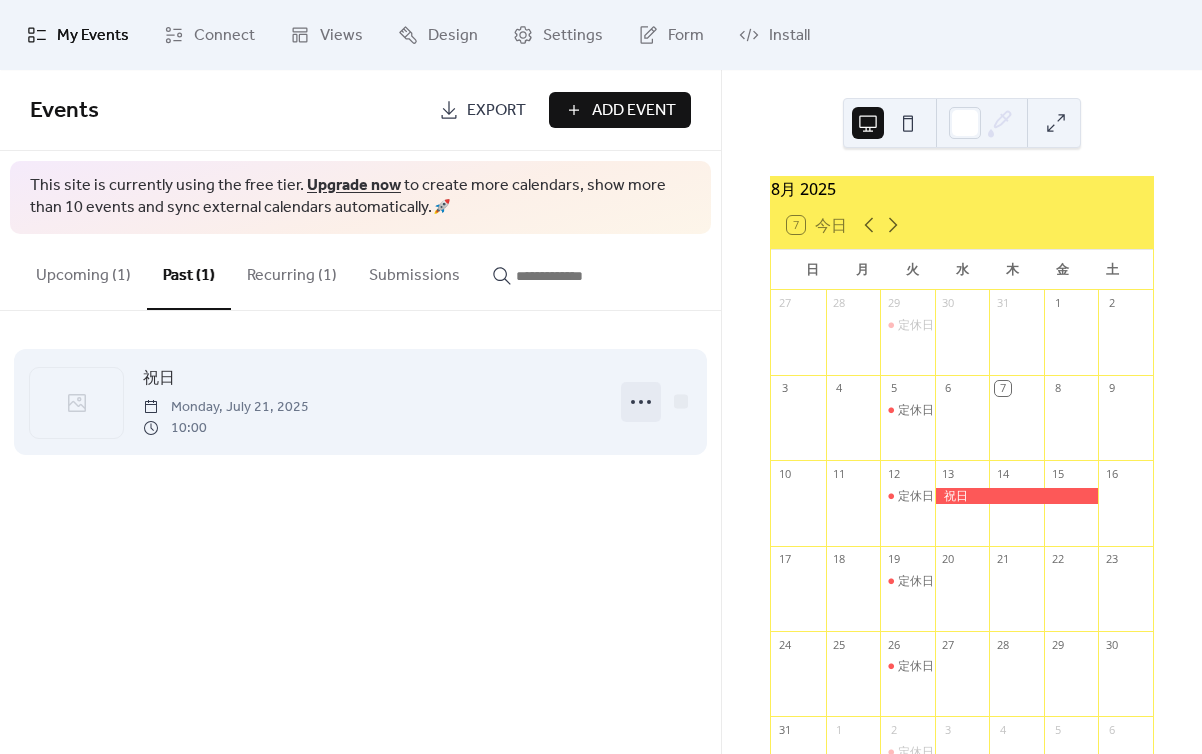 click 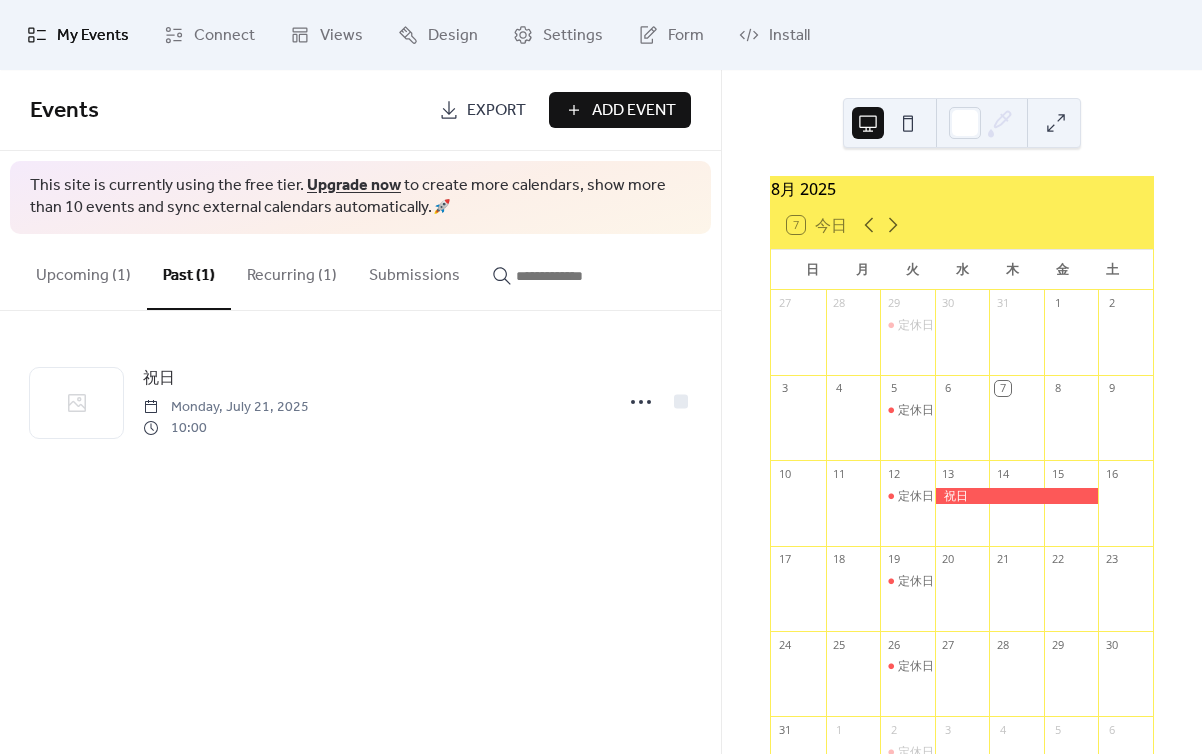 click on "Events Export Add Event This site is currently using the free tier.   Upgrade now   to create more calendars, show more than 10 events and sync external calendars automatically. 🚀 Upcoming (1) Past (1) Recurring (1) Submissions 祝日 Wednesday, August 13, 2025 12:00 祝日 Monday, July 21, 2025 10:00 Cancel" at bounding box center [360, 412] 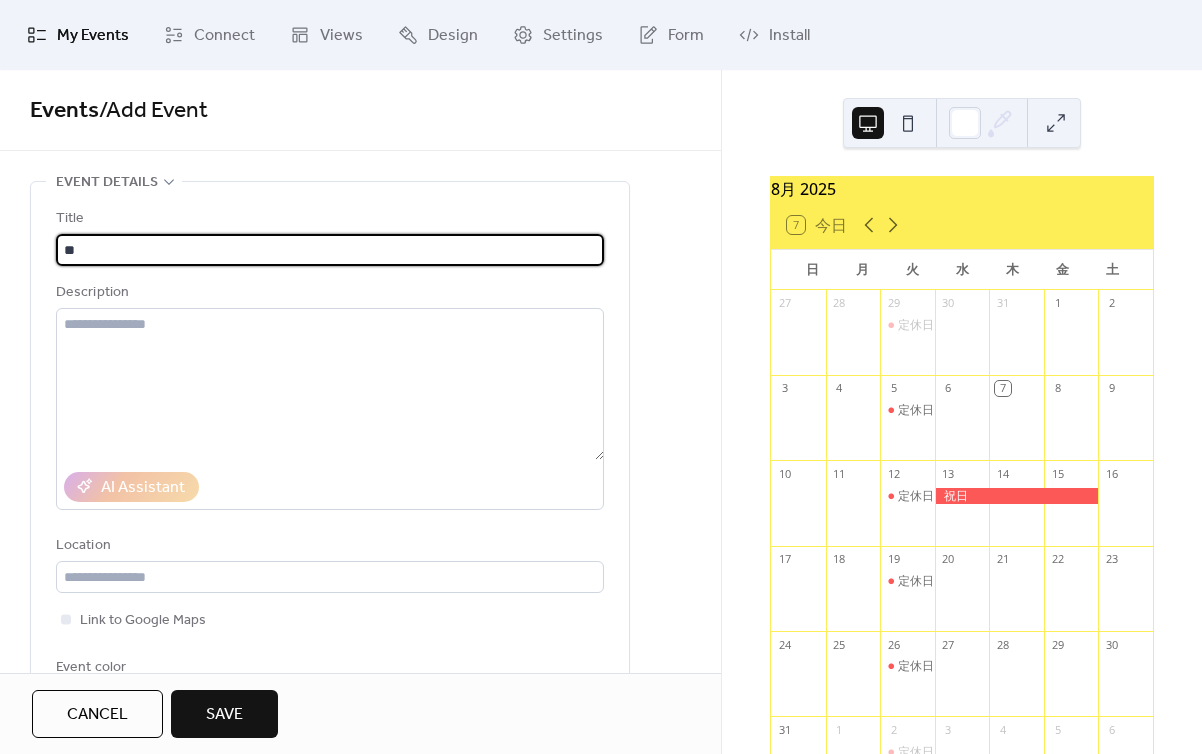 type on "**" 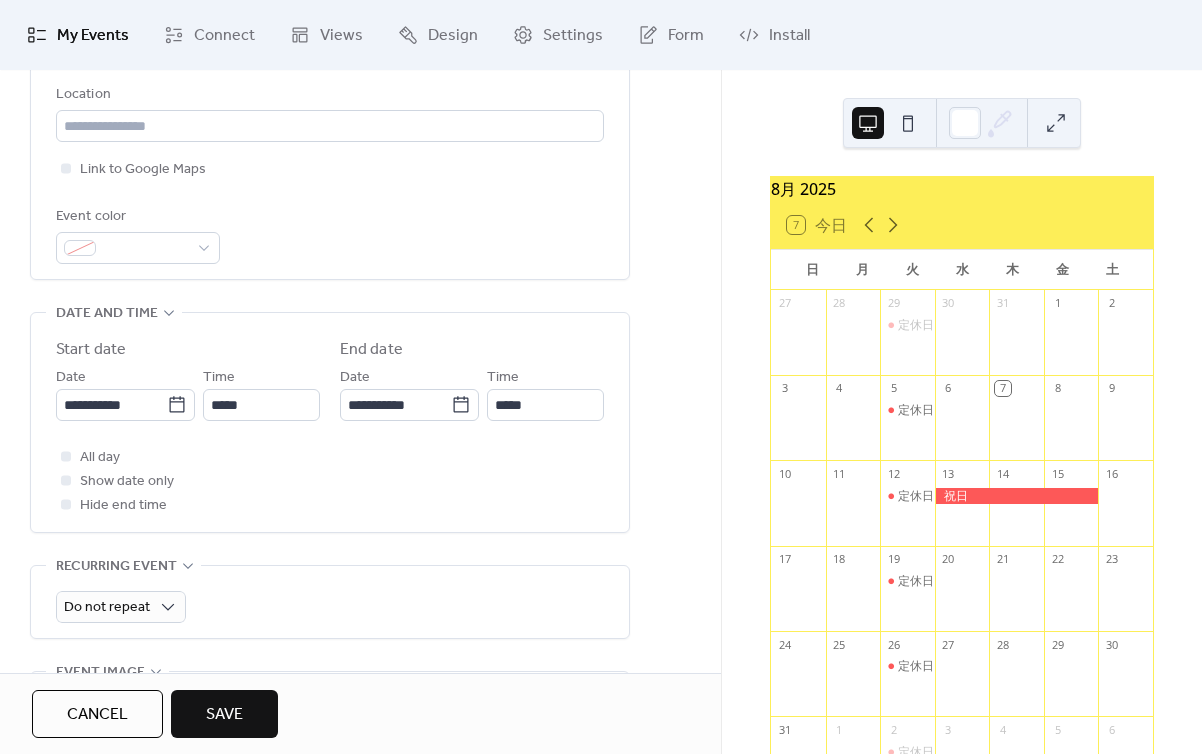 scroll, scrollTop: 452, scrollLeft: 0, axis: vertical 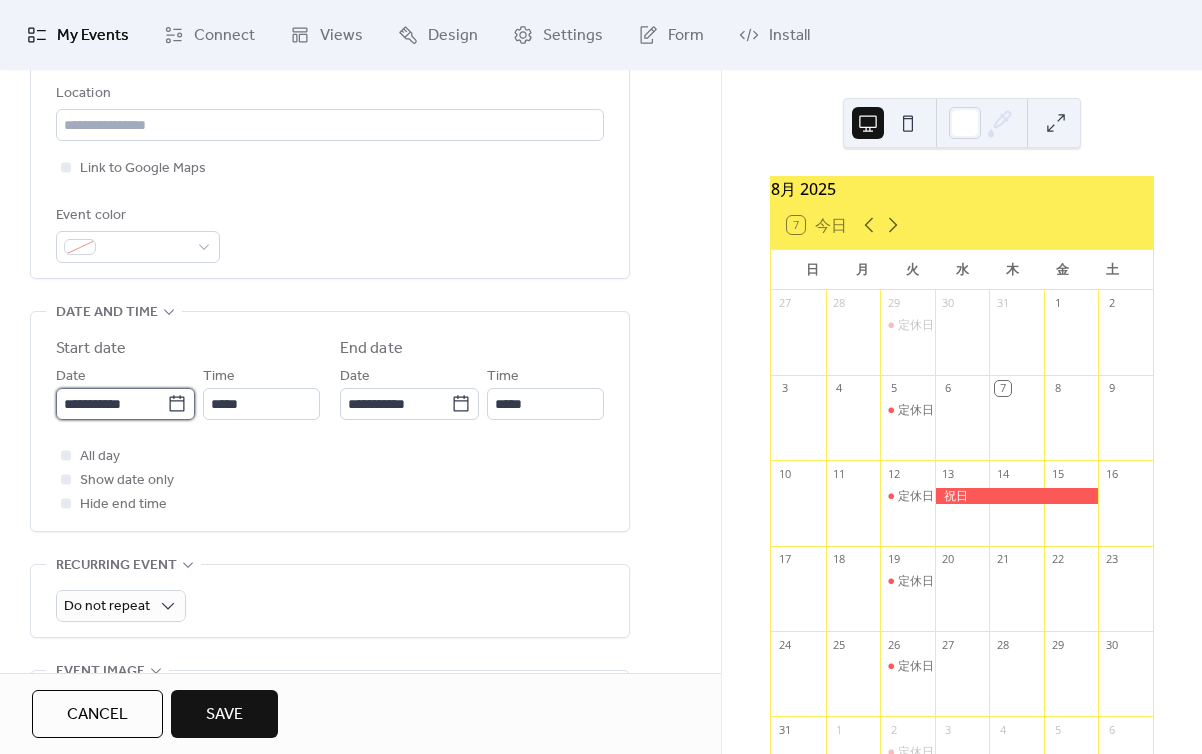 click on "**********" at bounding box center (111, 404) 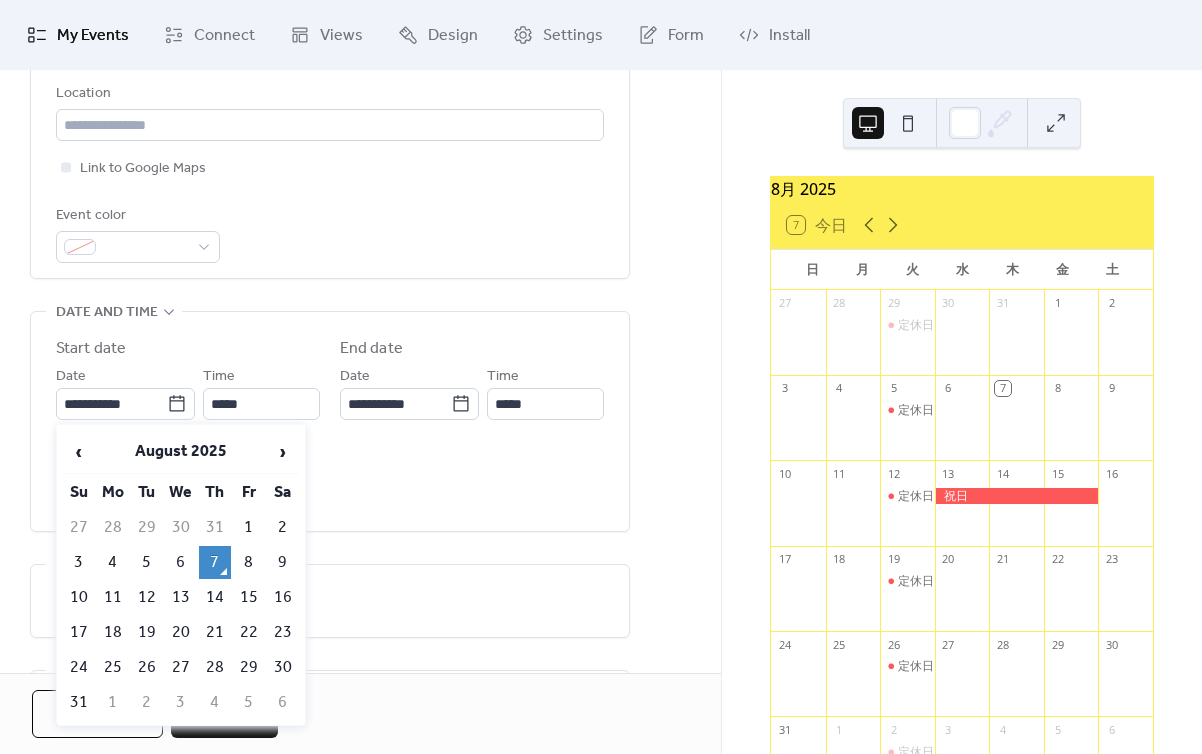 click on "13" at bounding box center [181, 597] 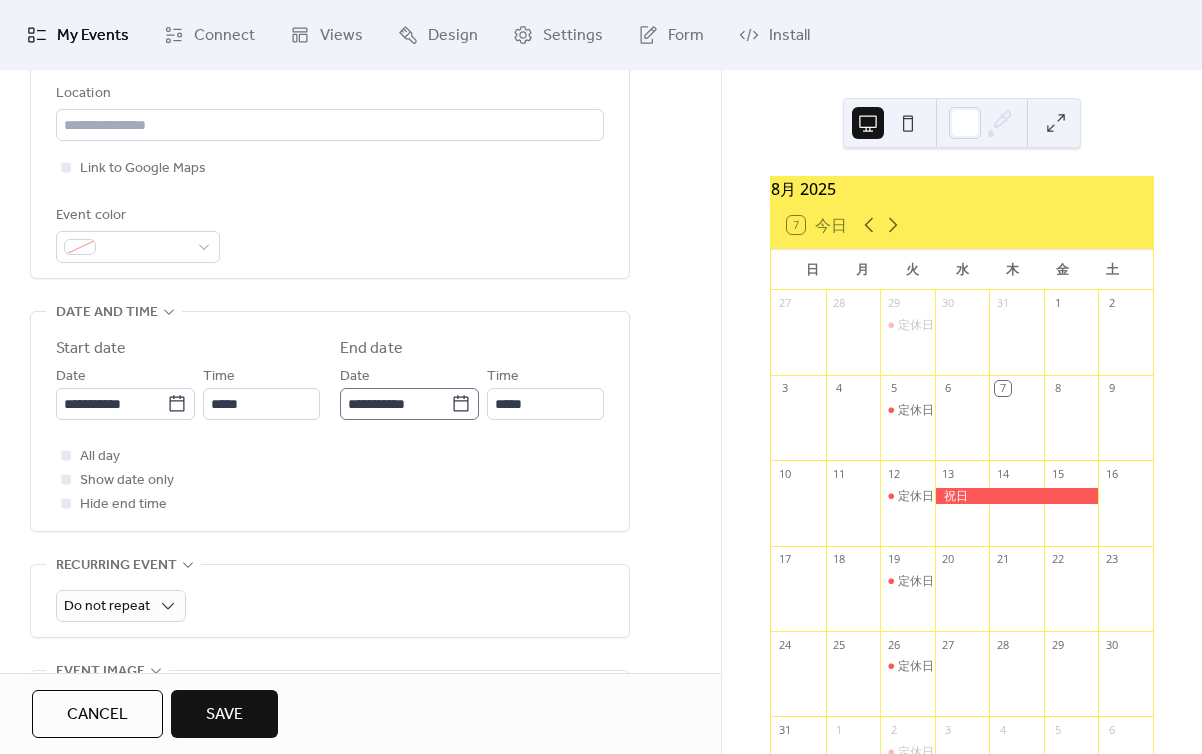 click 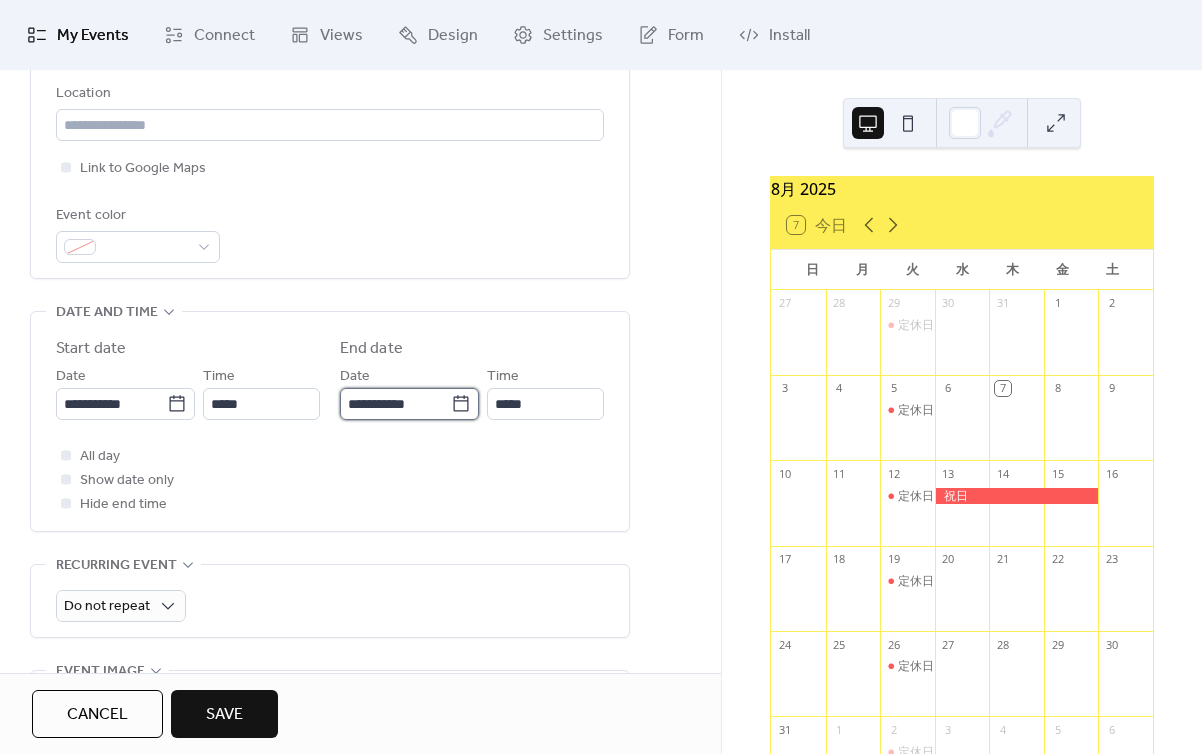 click on "**********" at bounding box center (395, 404) 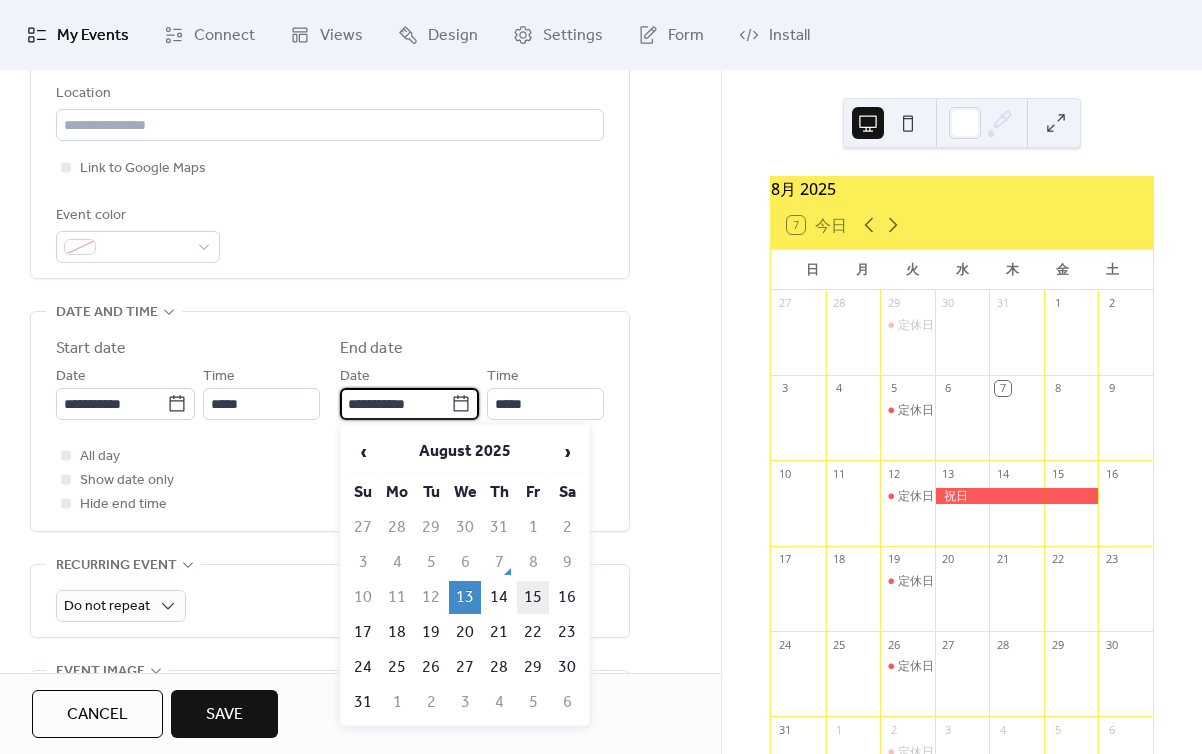 click on "15" at bounding box center [533, 597] 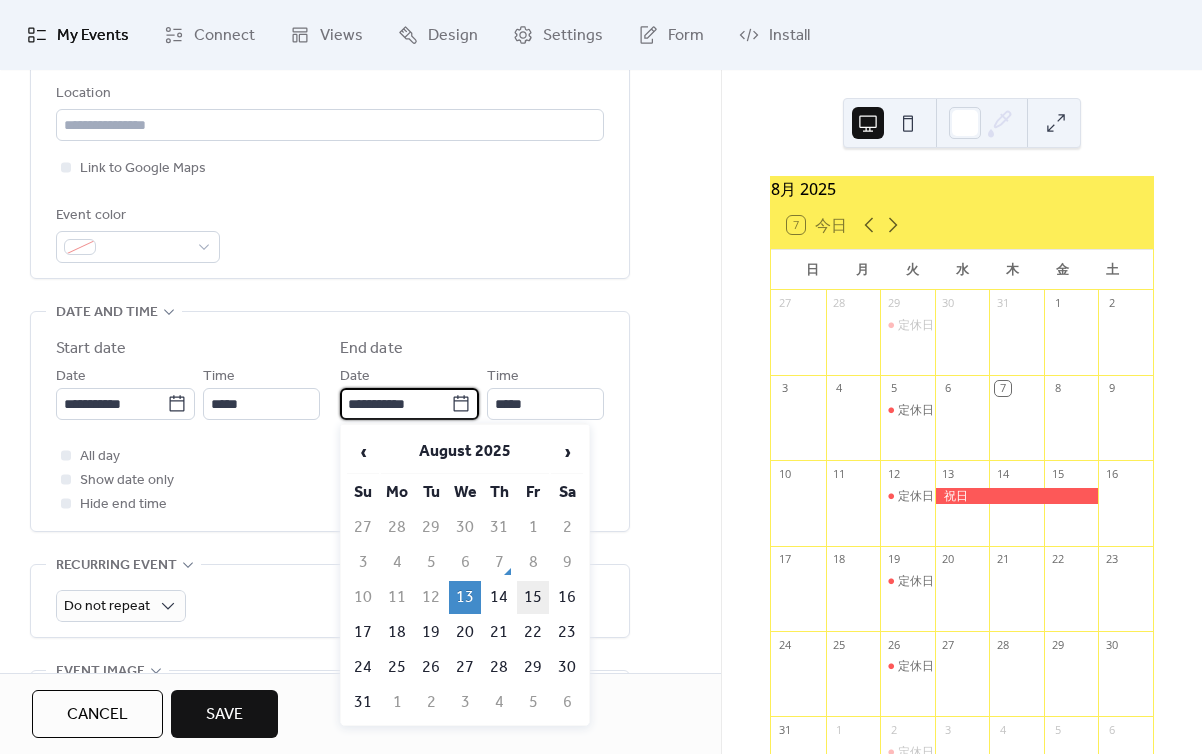 type on "**********" 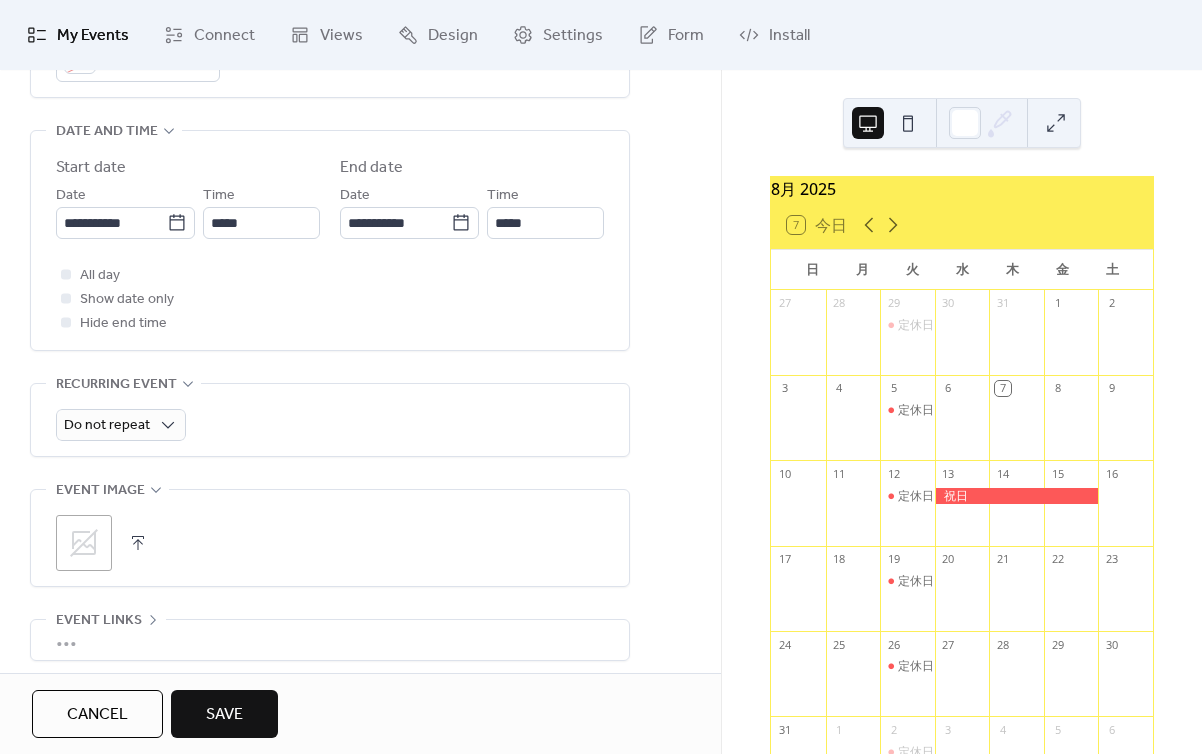 scroll, scrollTop: 634, scrollLeft: 0, axis: vertical 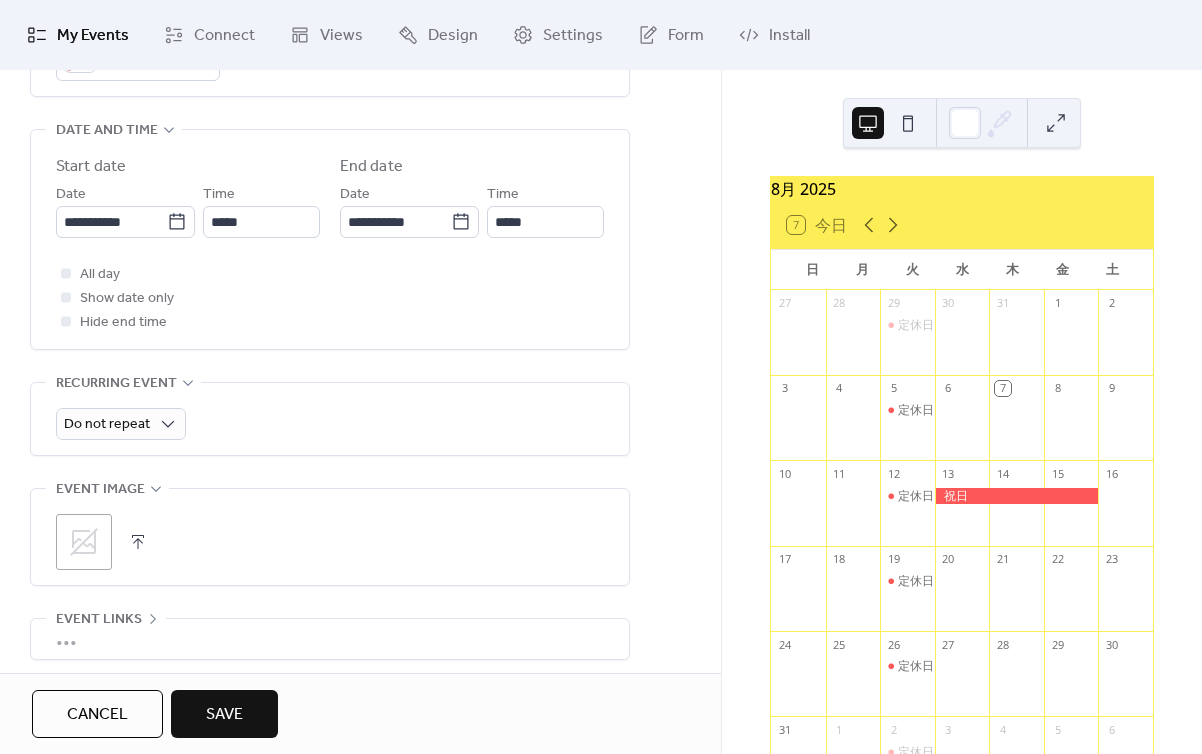click on "Save" at bounding box center (224, 715) 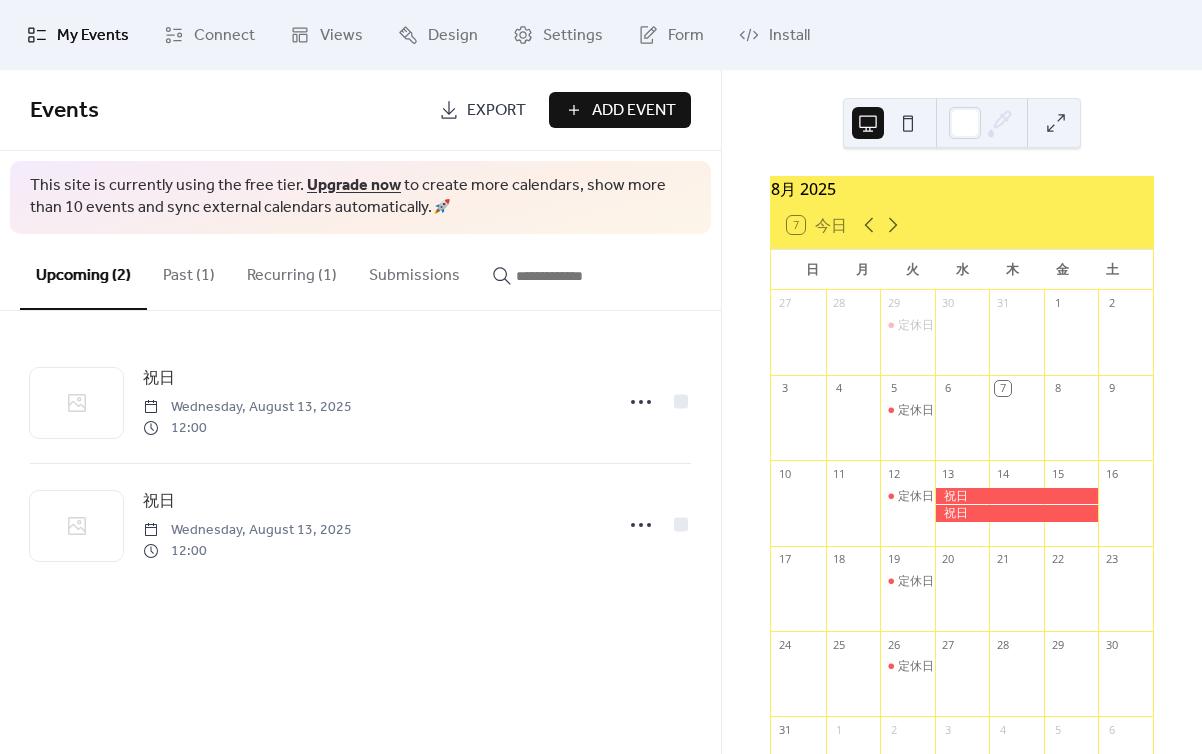 click on "Past (1)" at bounding box center (189, 271) 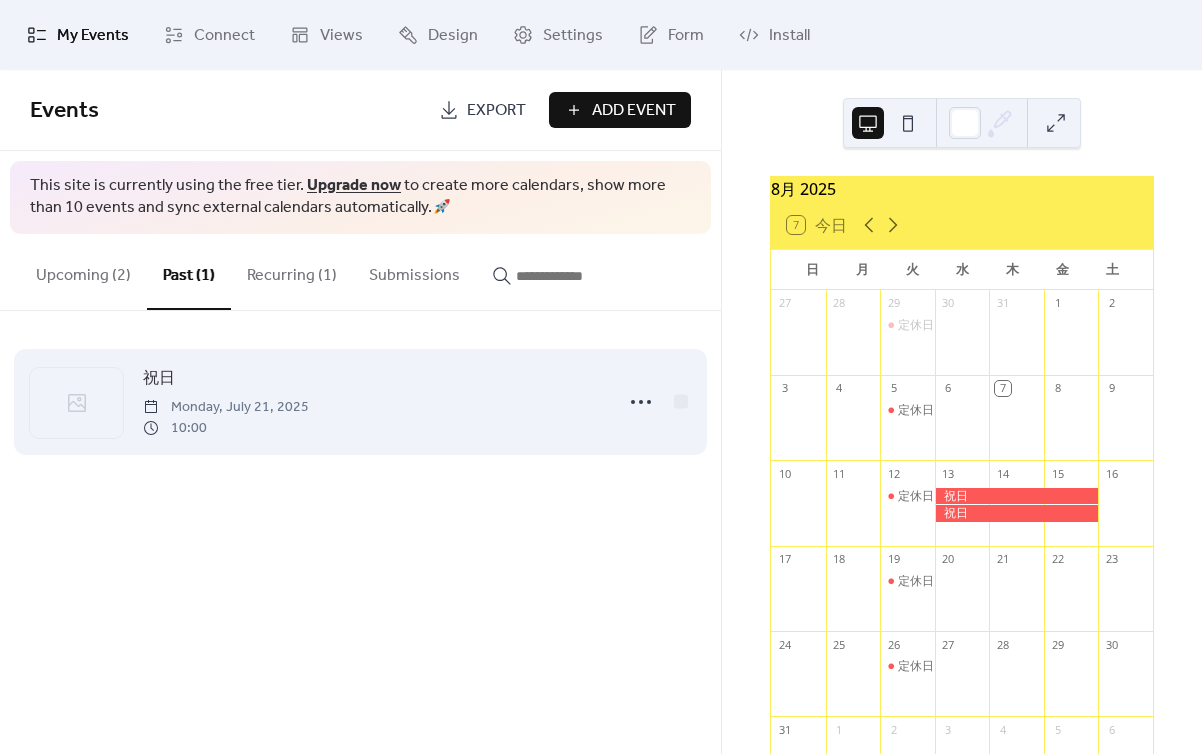 click on "祝日" at bounding box center [159, 379] 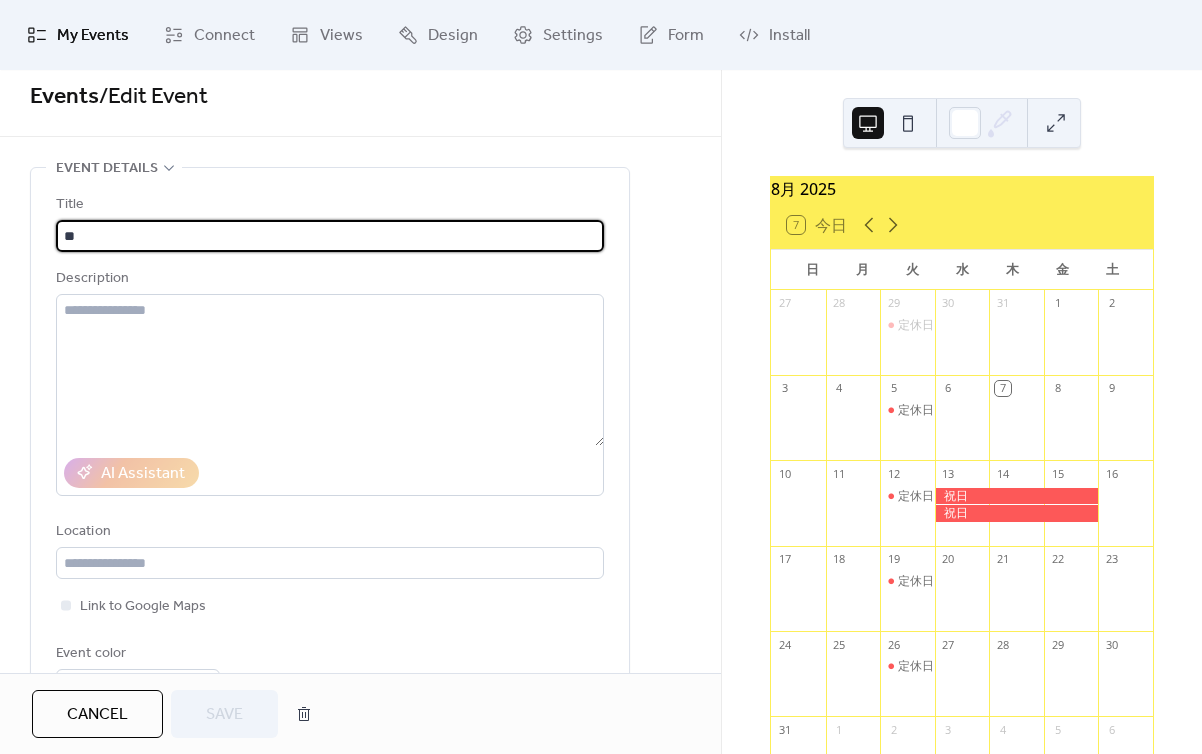 scroll, scrollTop: 13, scrollLeft: 0, axis: vertical 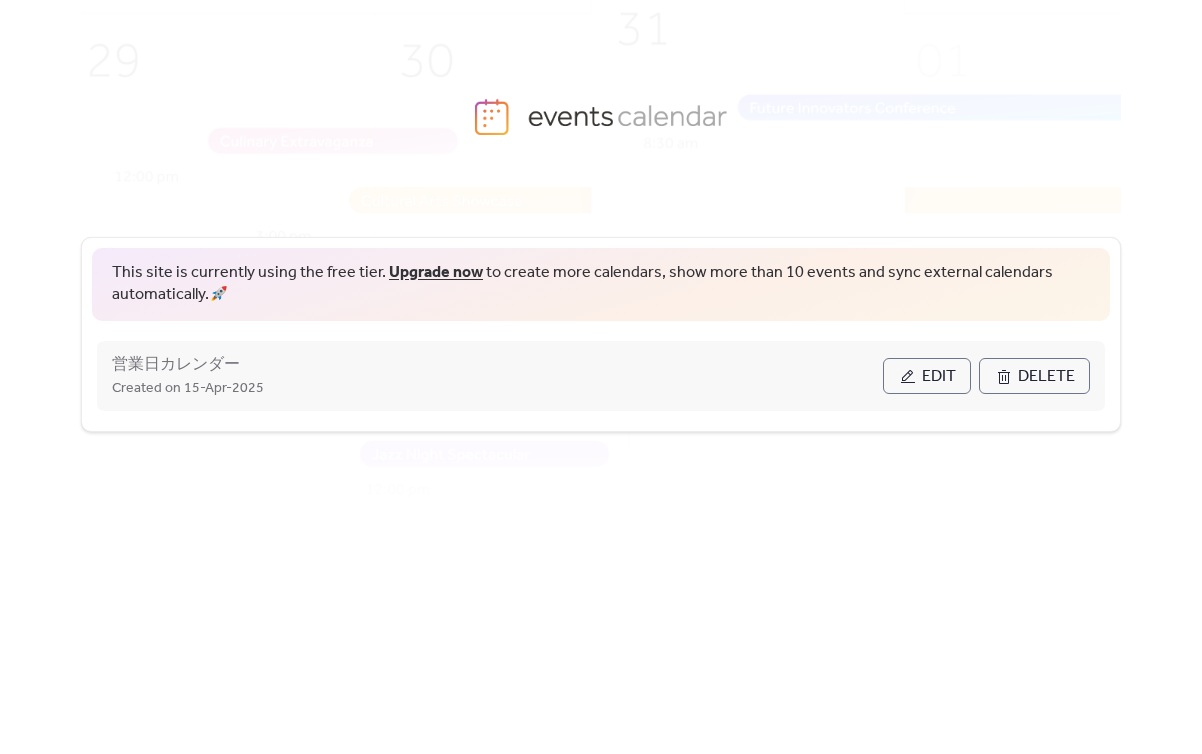 click on "Edit" at bounding box center (939, 377) 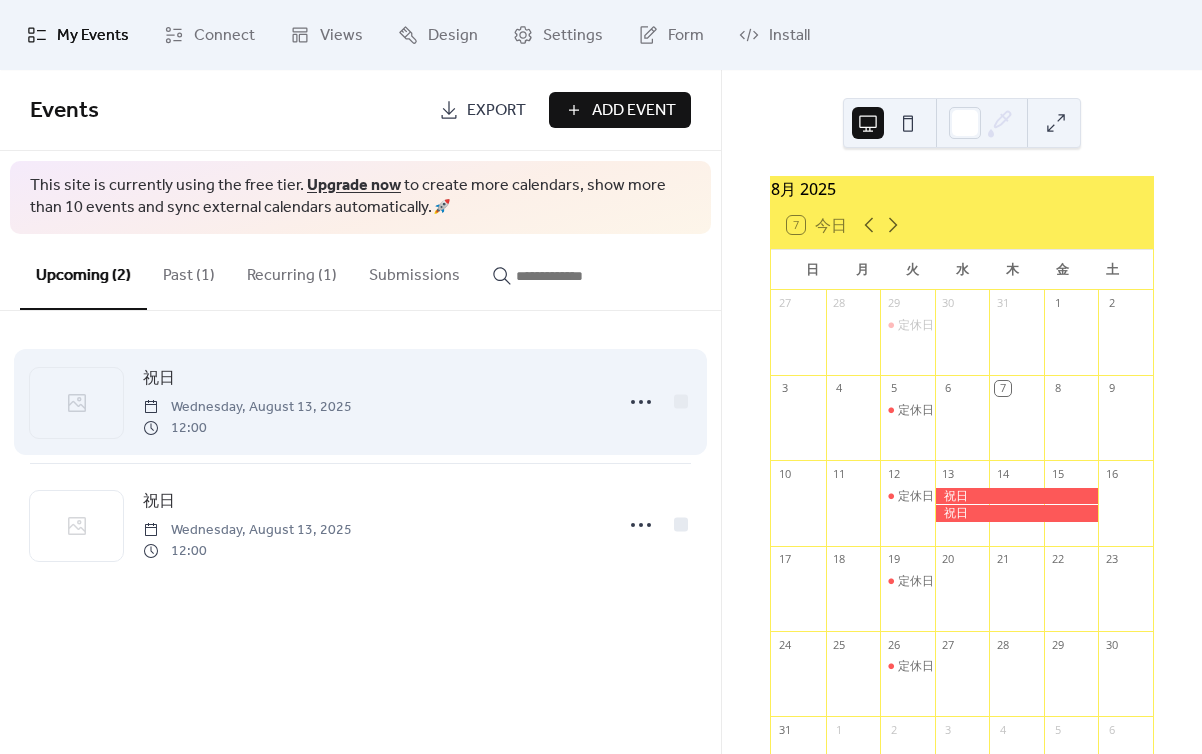 click 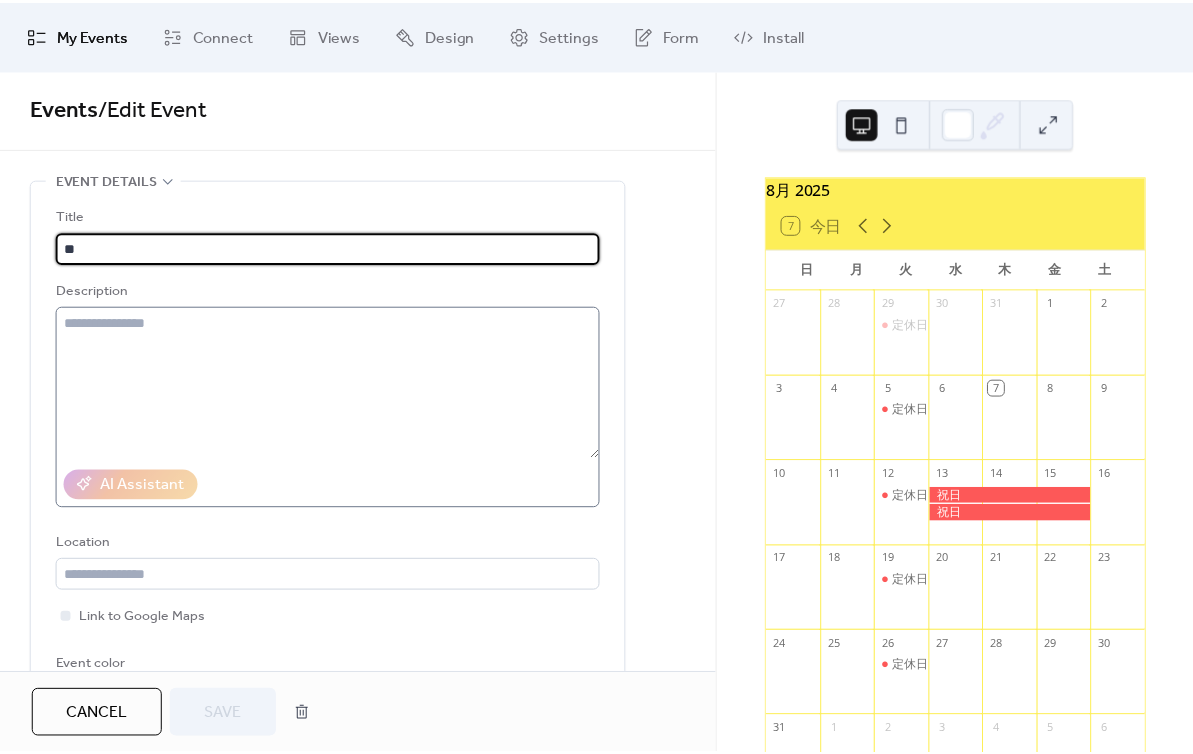 scroll, scrollTop: 0, scrollLeft: 0, axis: both 